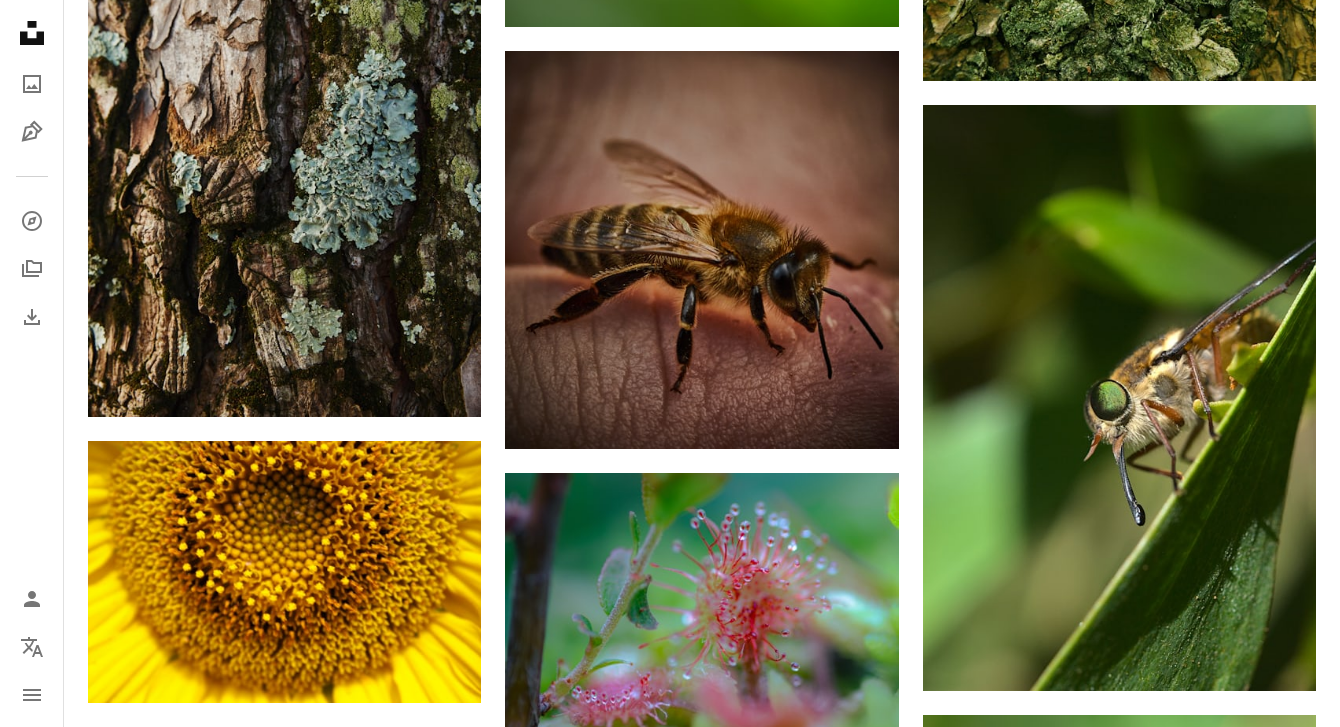 scroll, scrollTop: 61047, scrollLeft: 0, axis: vertical 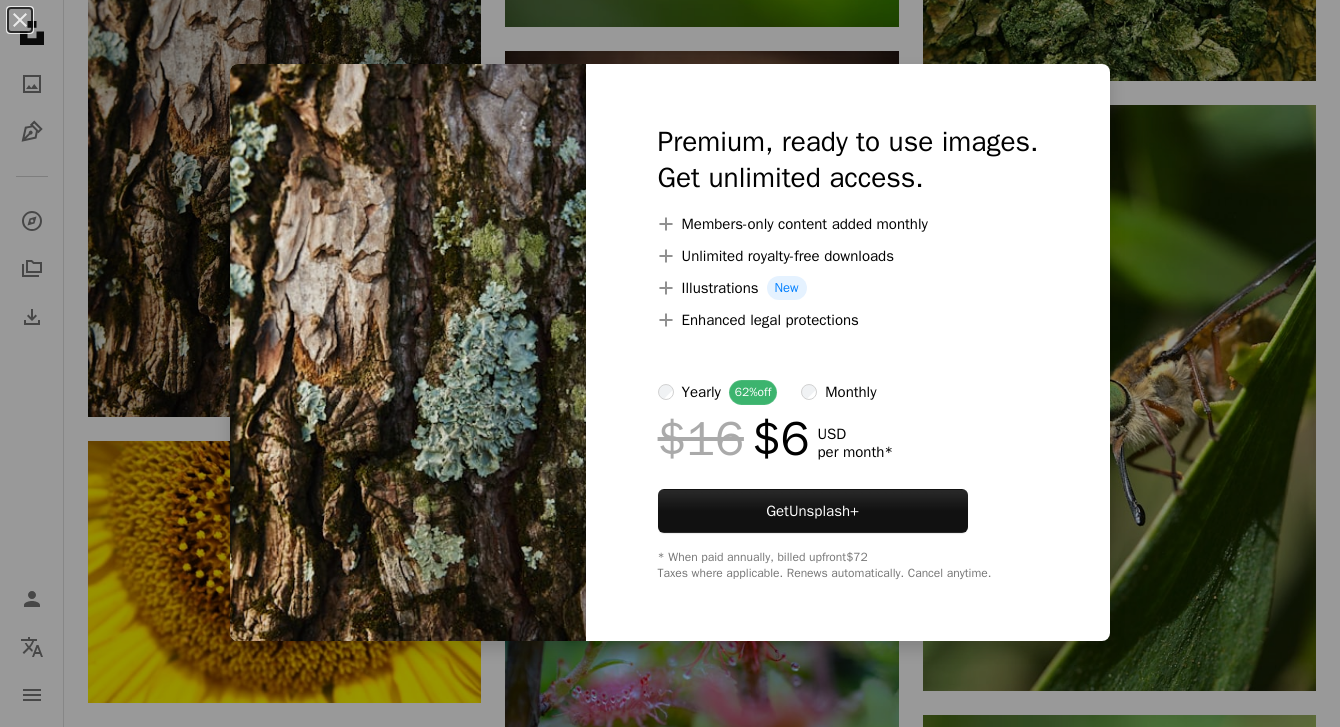 click on "An X shape Premium, ready to use images. Get unlimited access. A plus sign Members-only content added monthly A plus sign Unlimited royalty-free downloads A plus sign Illustrations  New A plus sign Enhanced legal protections yearly 62%  off monthly $16   $6 USD per month * Get  Unsplash+ * When paid annually, billed upfront  $72 Taxes where applicable. Renews automatically. Cancel anytime." at bounding box center (670, 363) 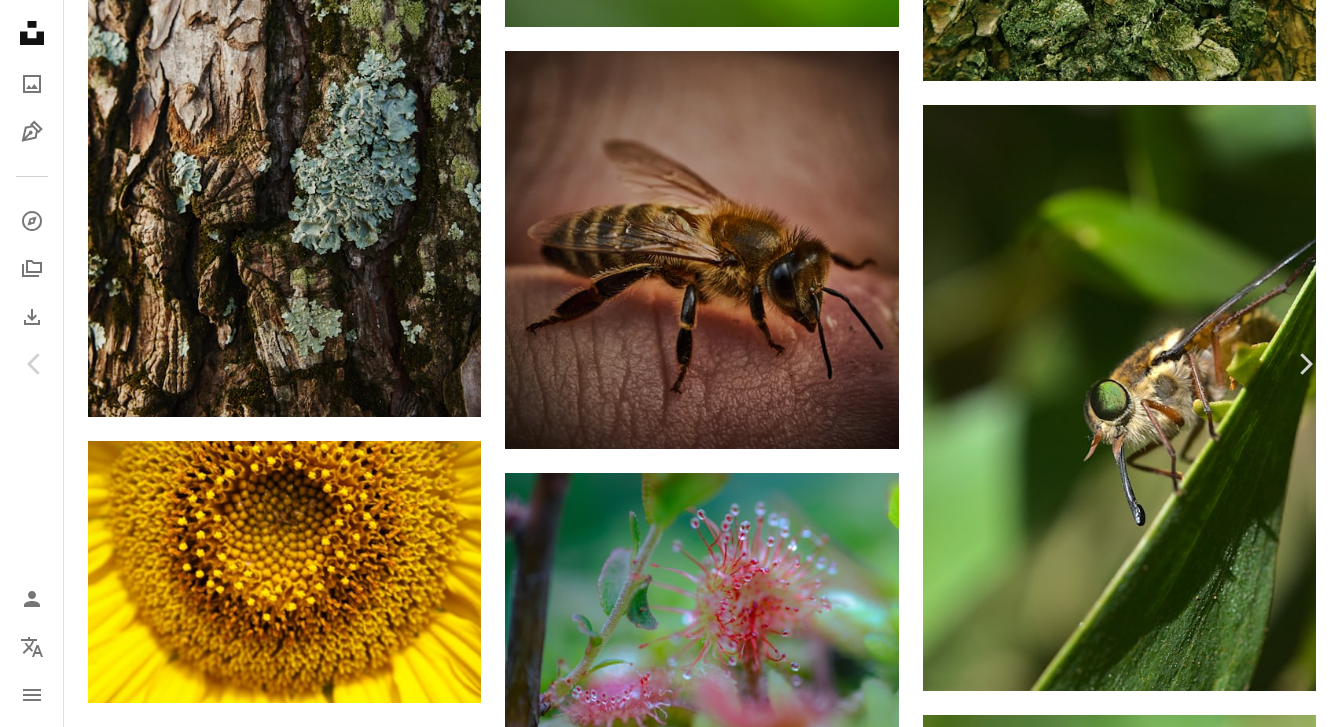 drag, startPoint x: 1099, startPoint y: 37, endPoint x: 627, endPoint y: 311, distance: 545.7655 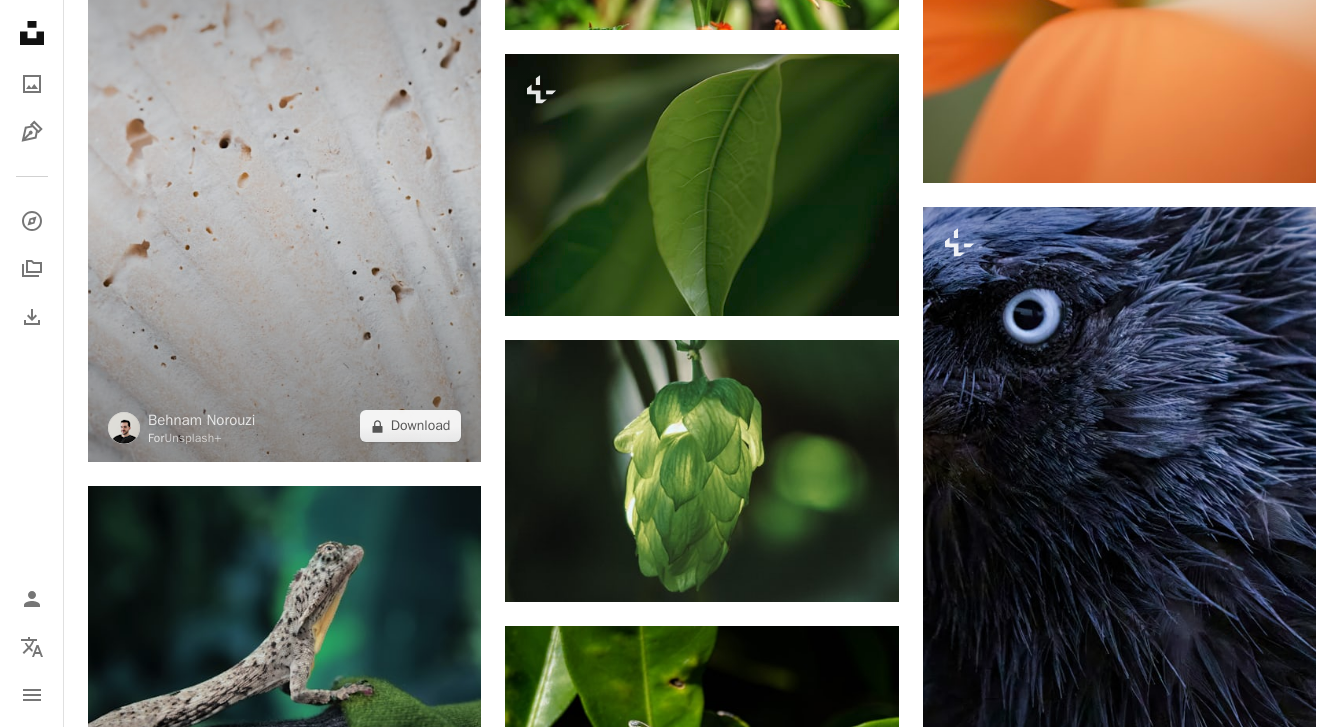 scroll, scrollTop: 62466, scrollLeft: 0, axis: vertical 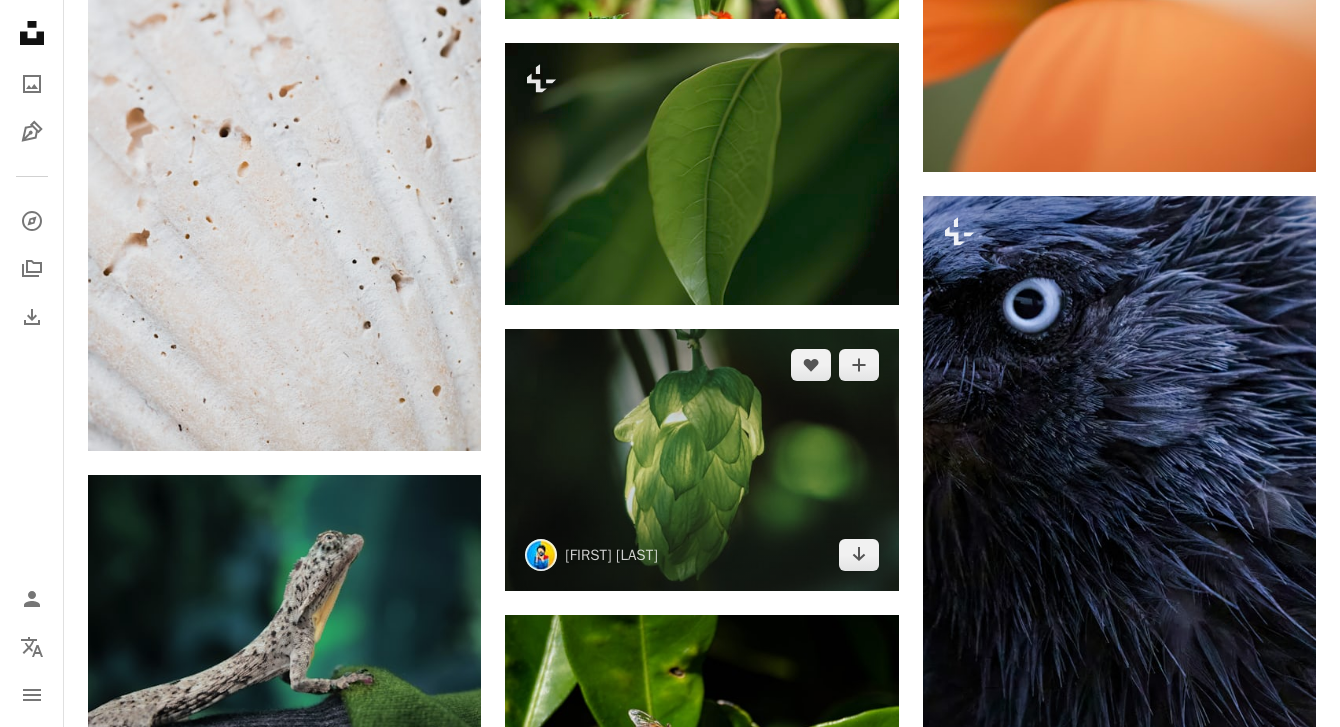 click at bounding box center (701, 460) 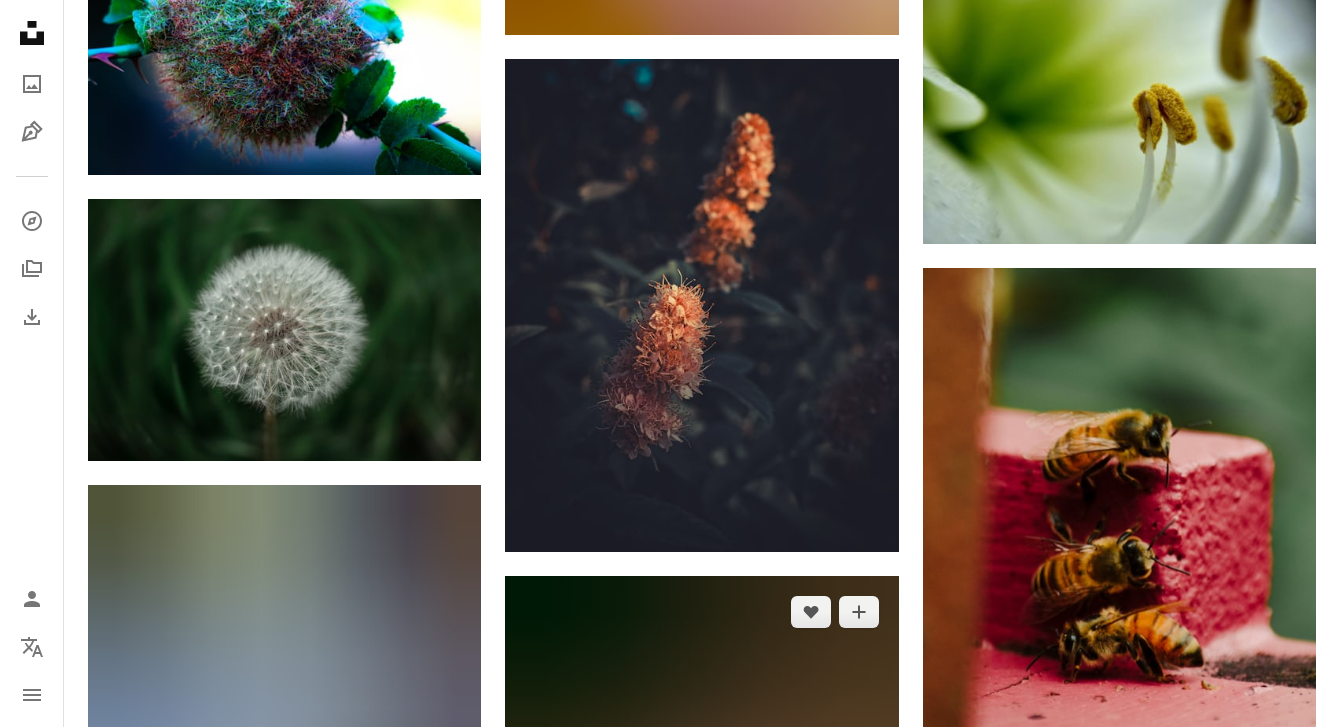 scroll, scrollTop: 75021, scrollLeft: 0, axis: vertical 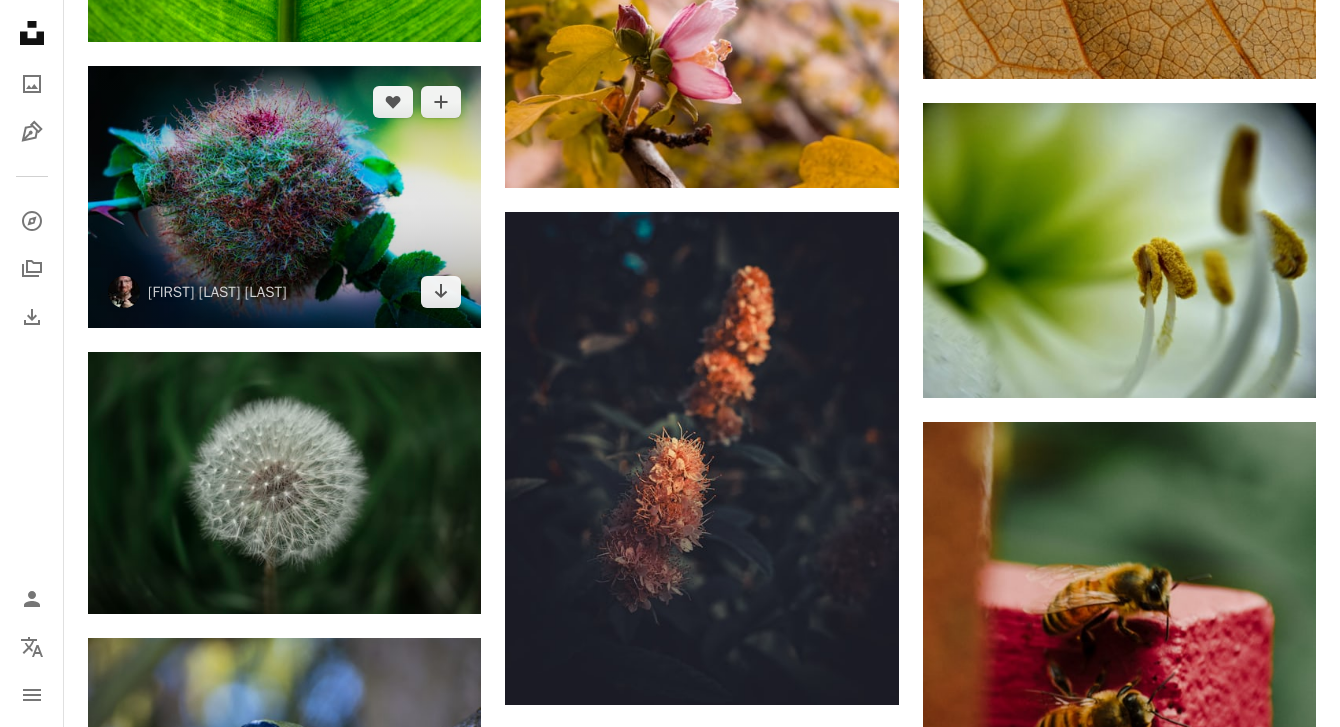 click at bounding box center (284, 197) 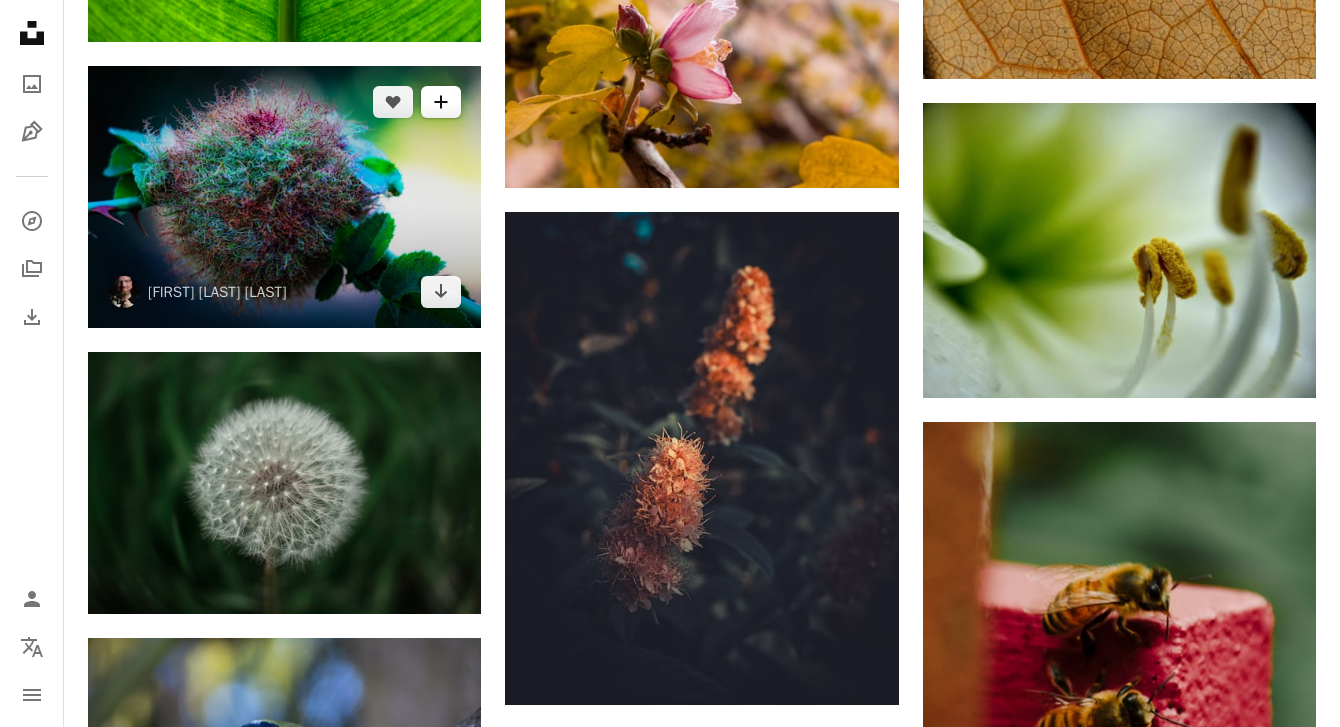 click 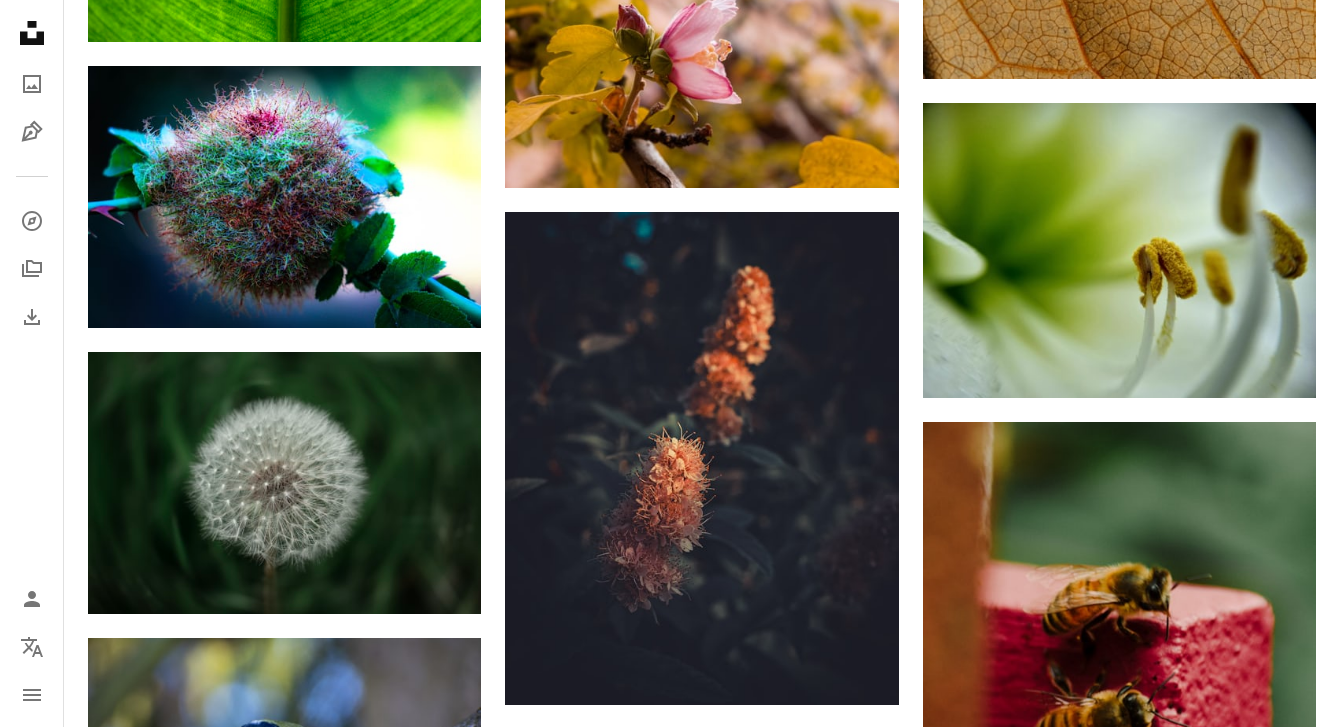 click at bounding box center (360, 4976) 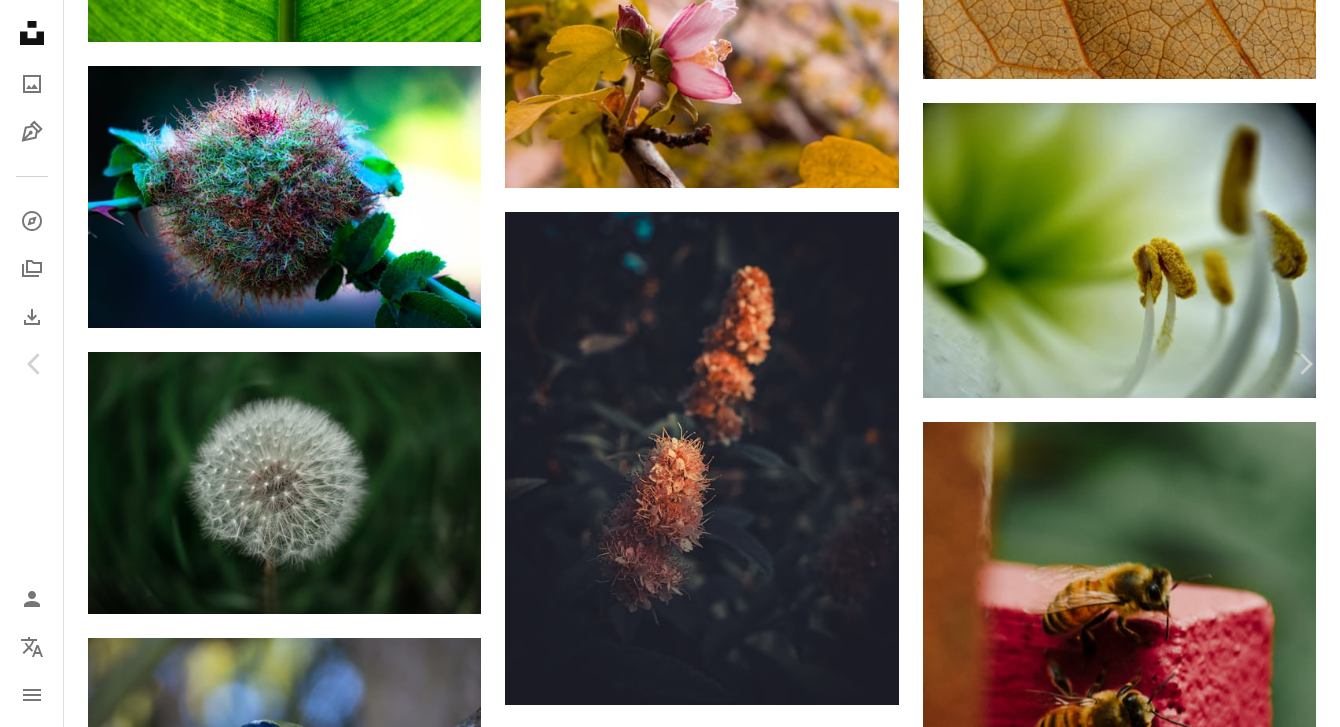 click on "Zoom in" at bounding box center (670, 4902) 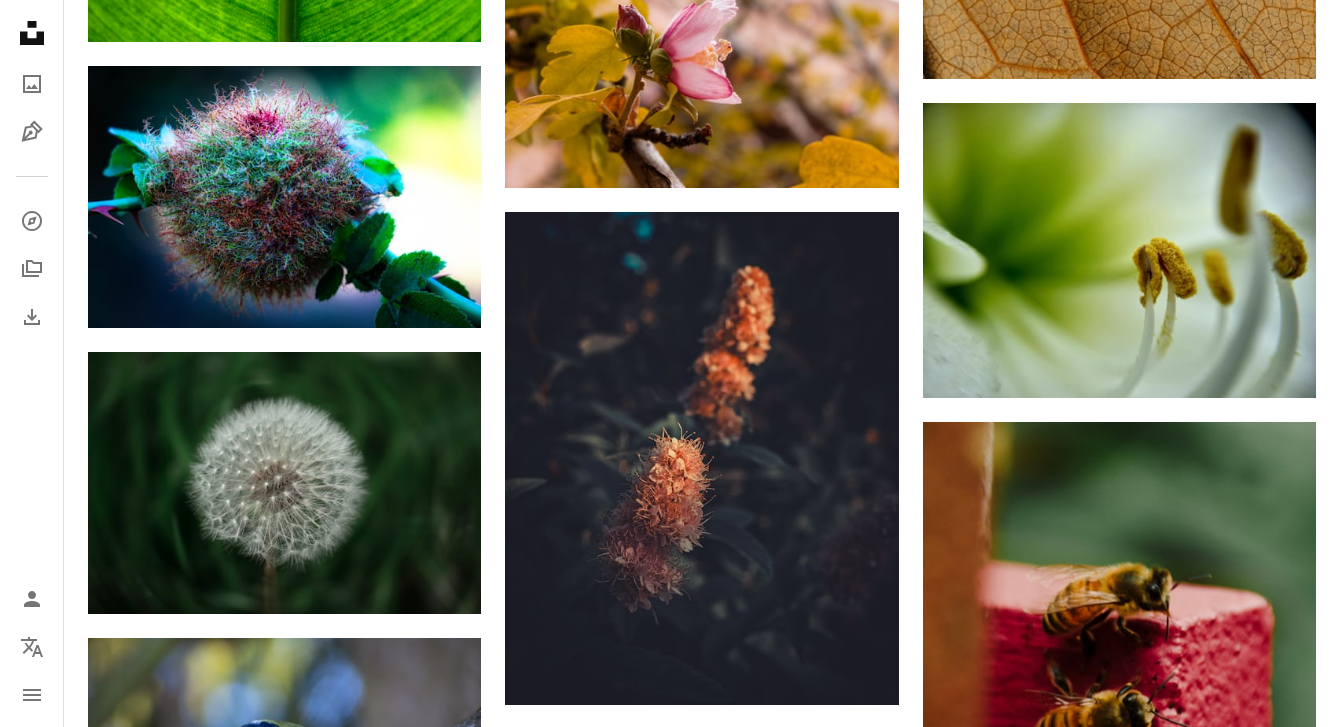 click on "Unsplash logo Unsplash Home" 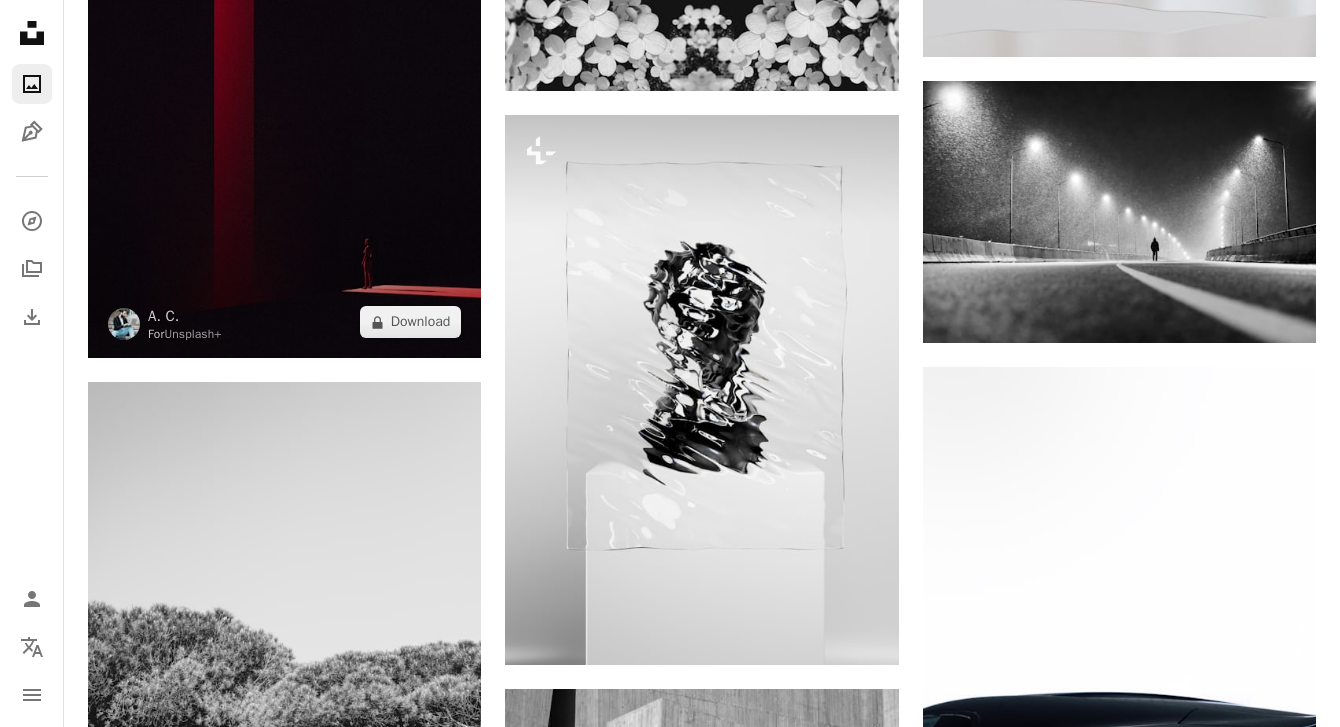 scroll, scrollTop: 478, scrollLeft: 0, axis: vertical 